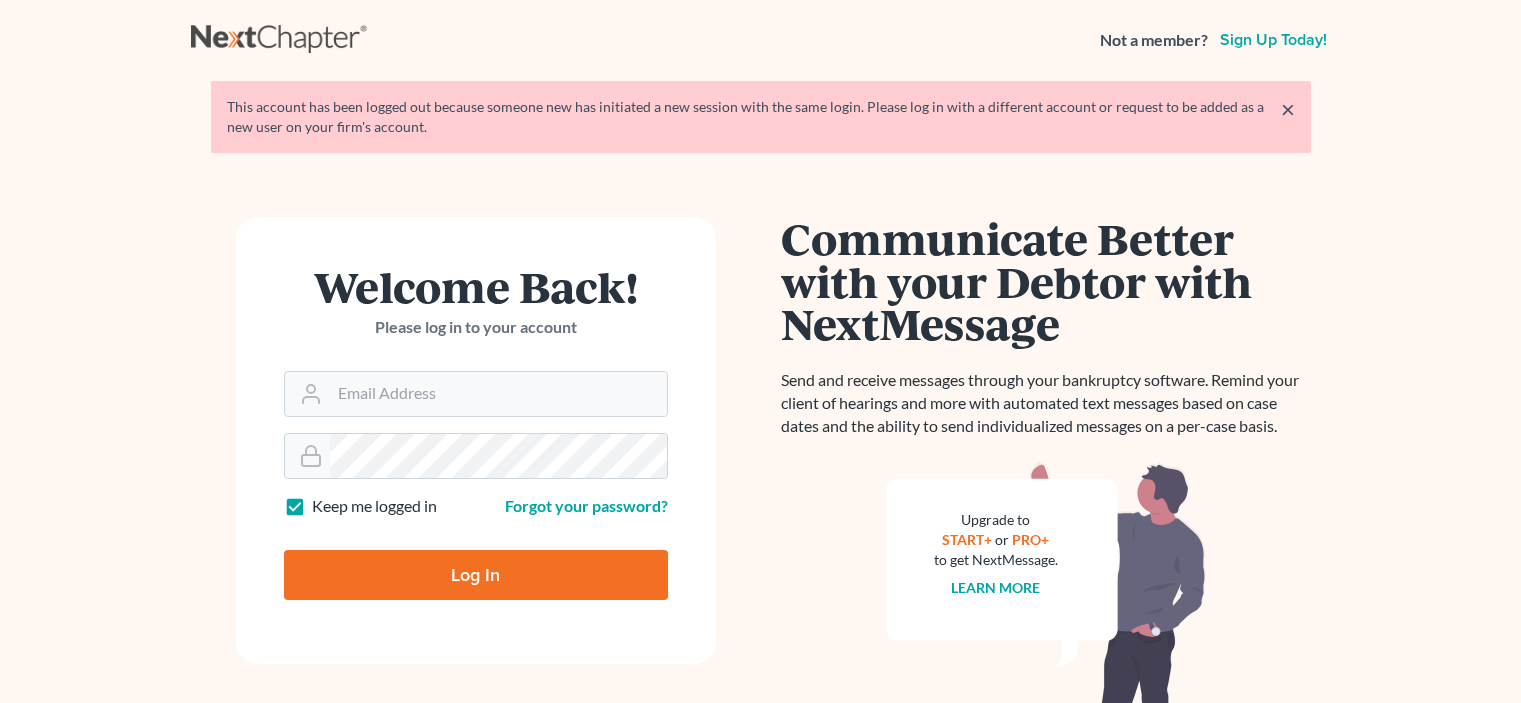 scroll, scrollTop: 0, scrollLeft: 0, axis: both 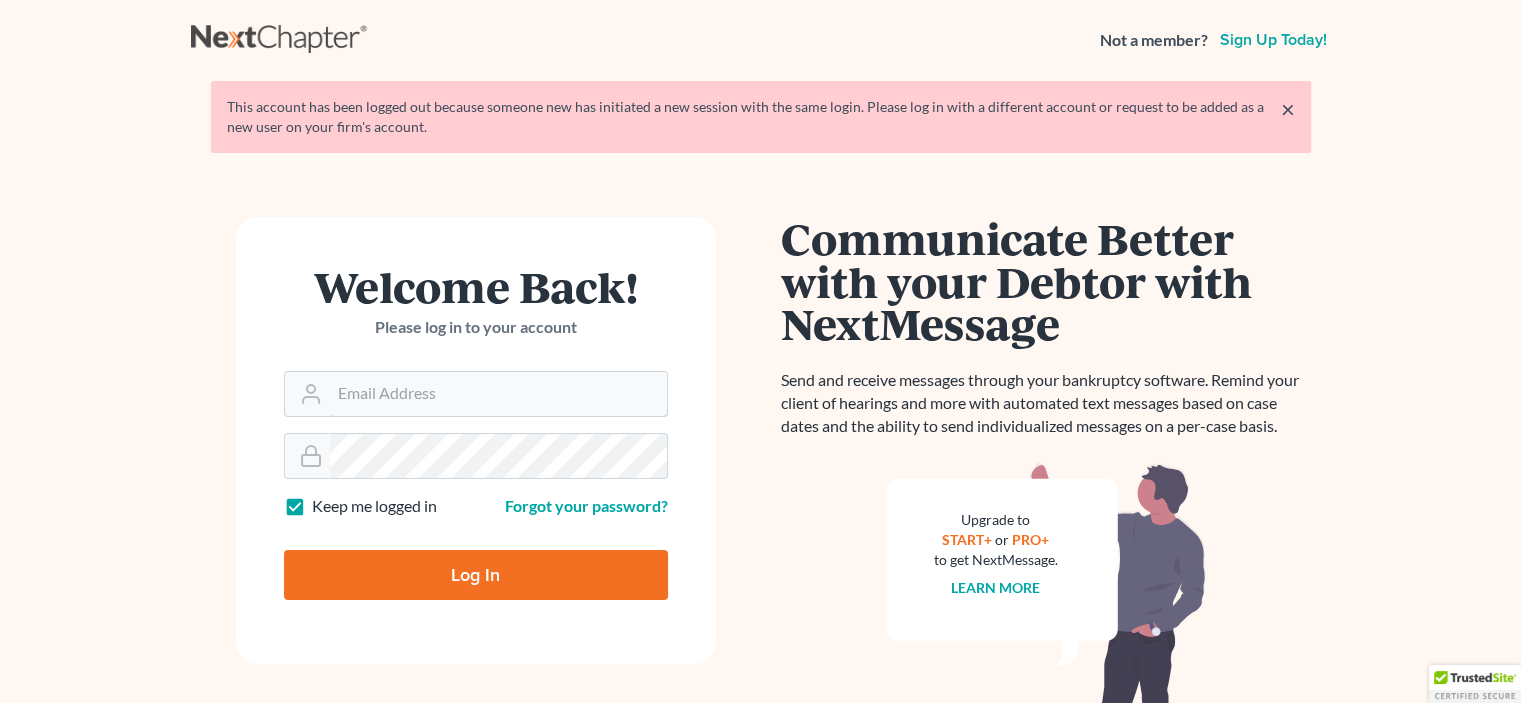 type on "[USERNAME]@[EXAMPLE.COM]" 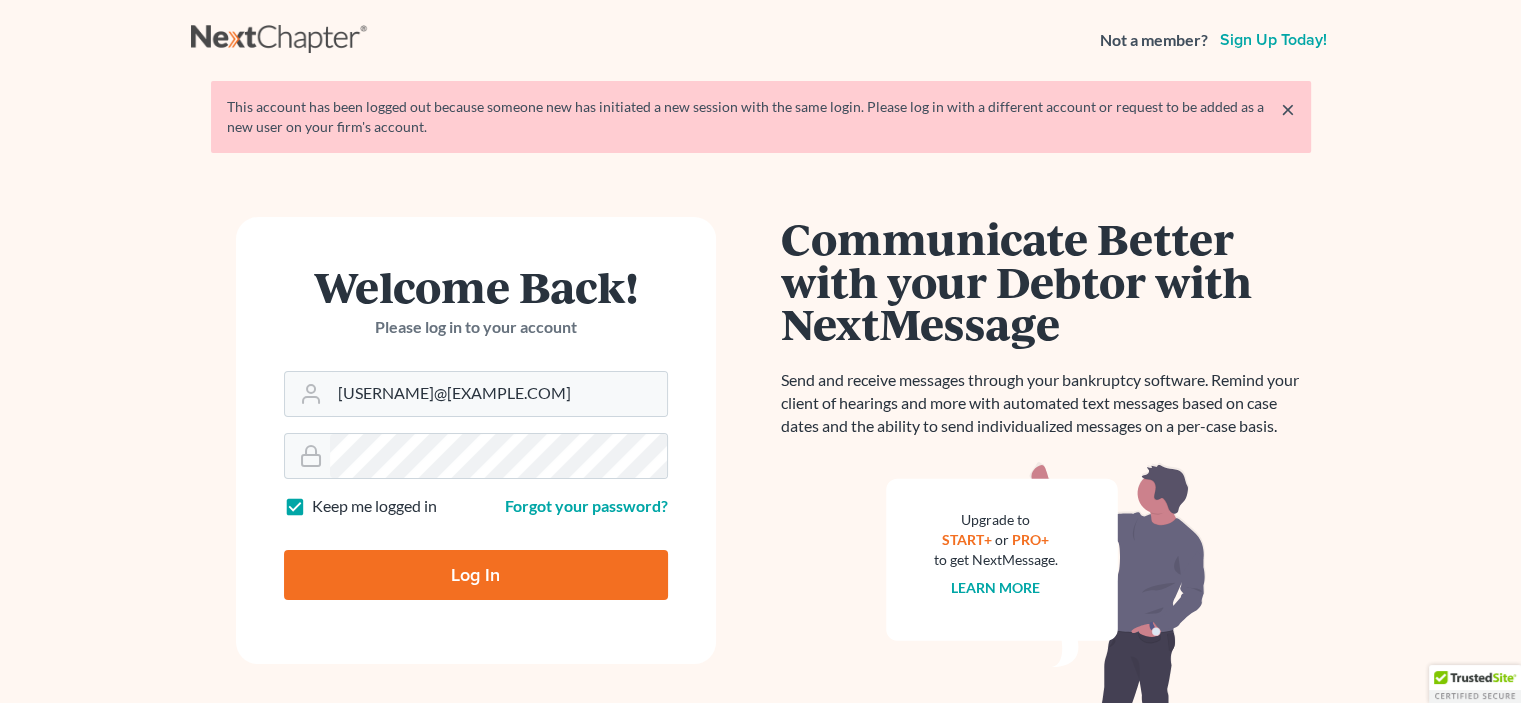 click on "Log In" at bounding box center [476, 575] 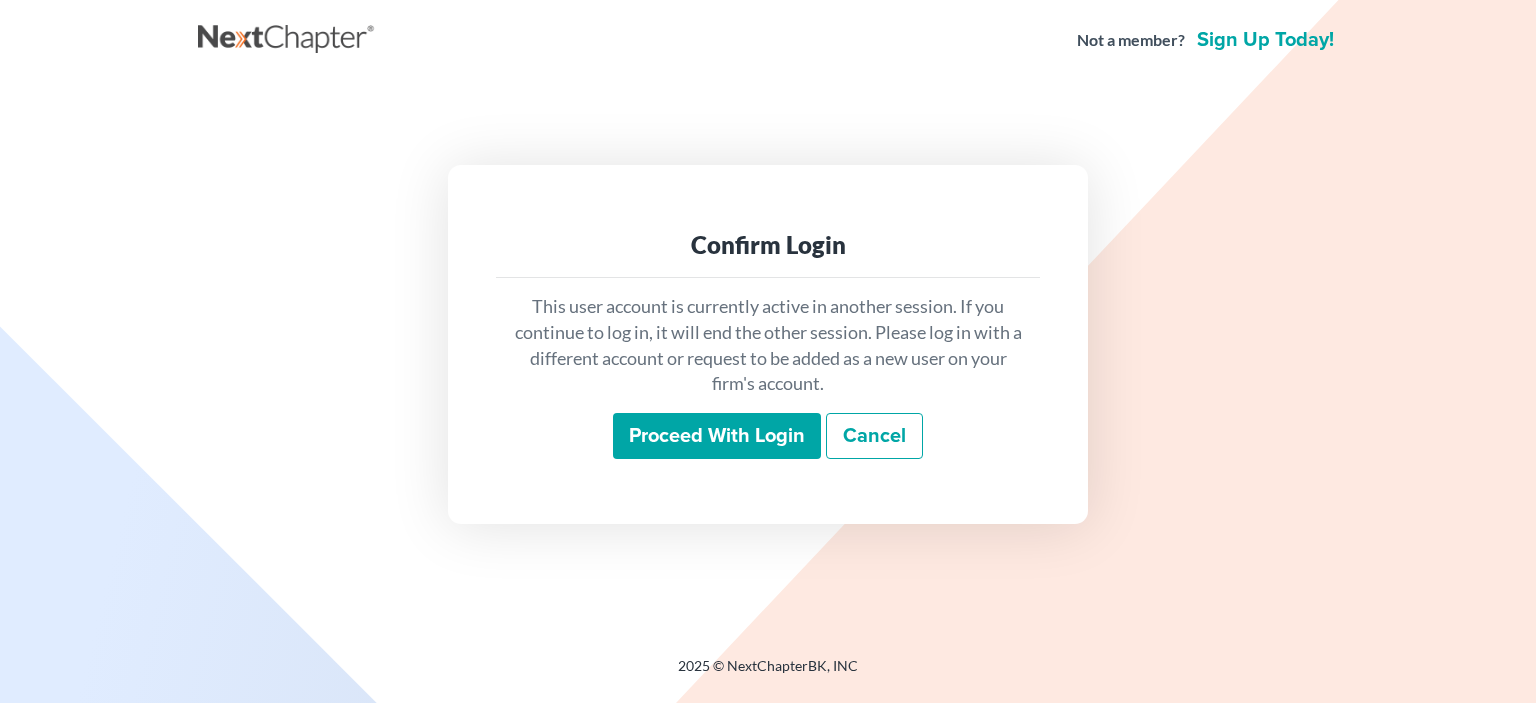 scroll, scrollTop: 0, scrollLeft: 0, axis: both 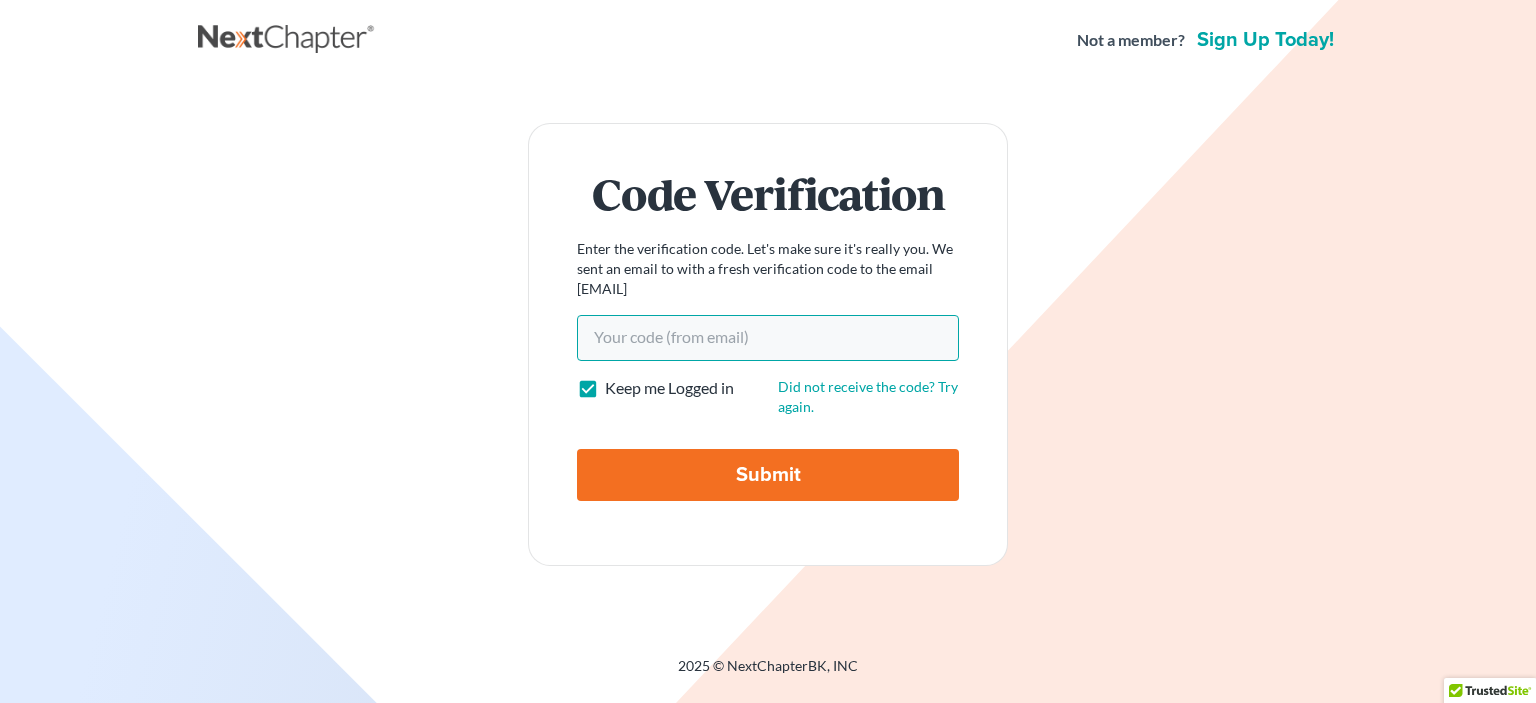 click on "Your code(from email)" at bounding box center (768, 338) 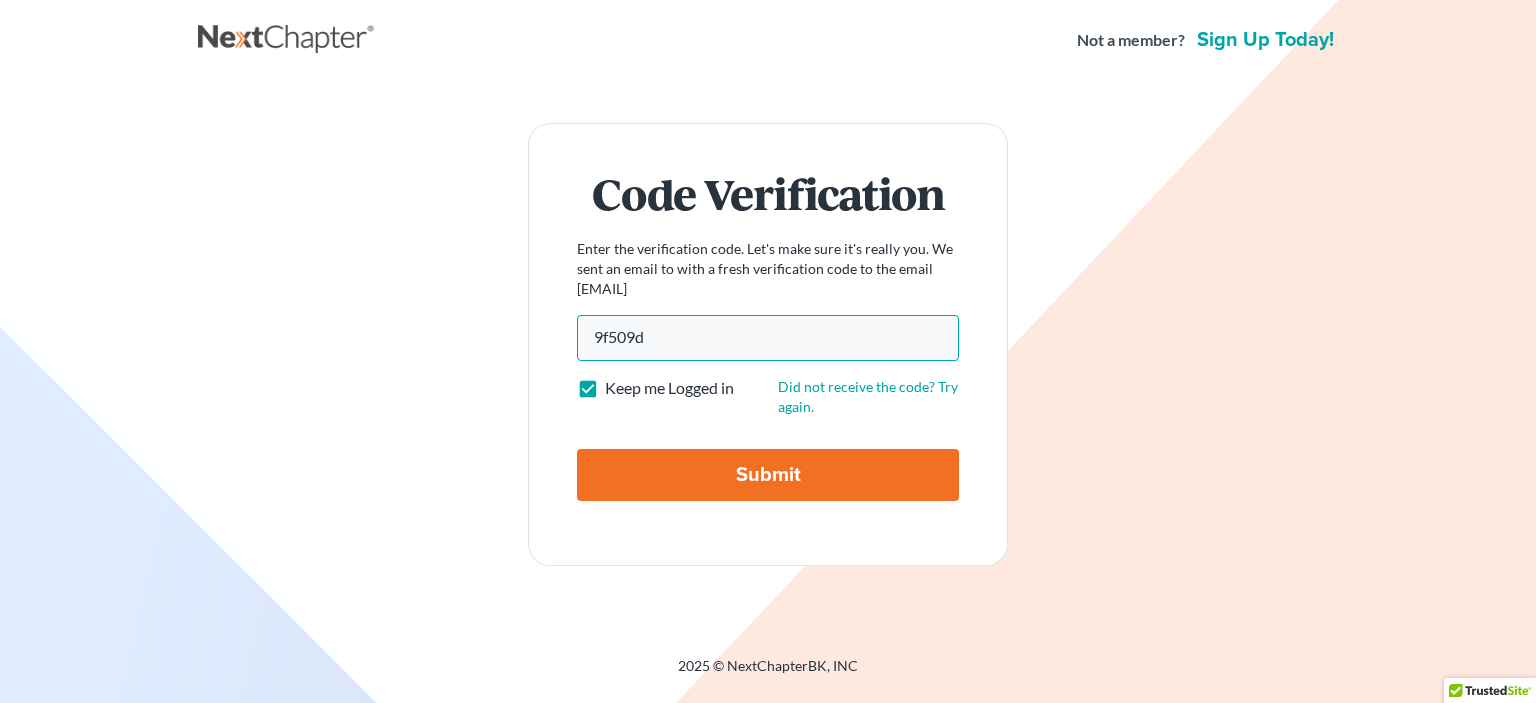 type on "9f509d" 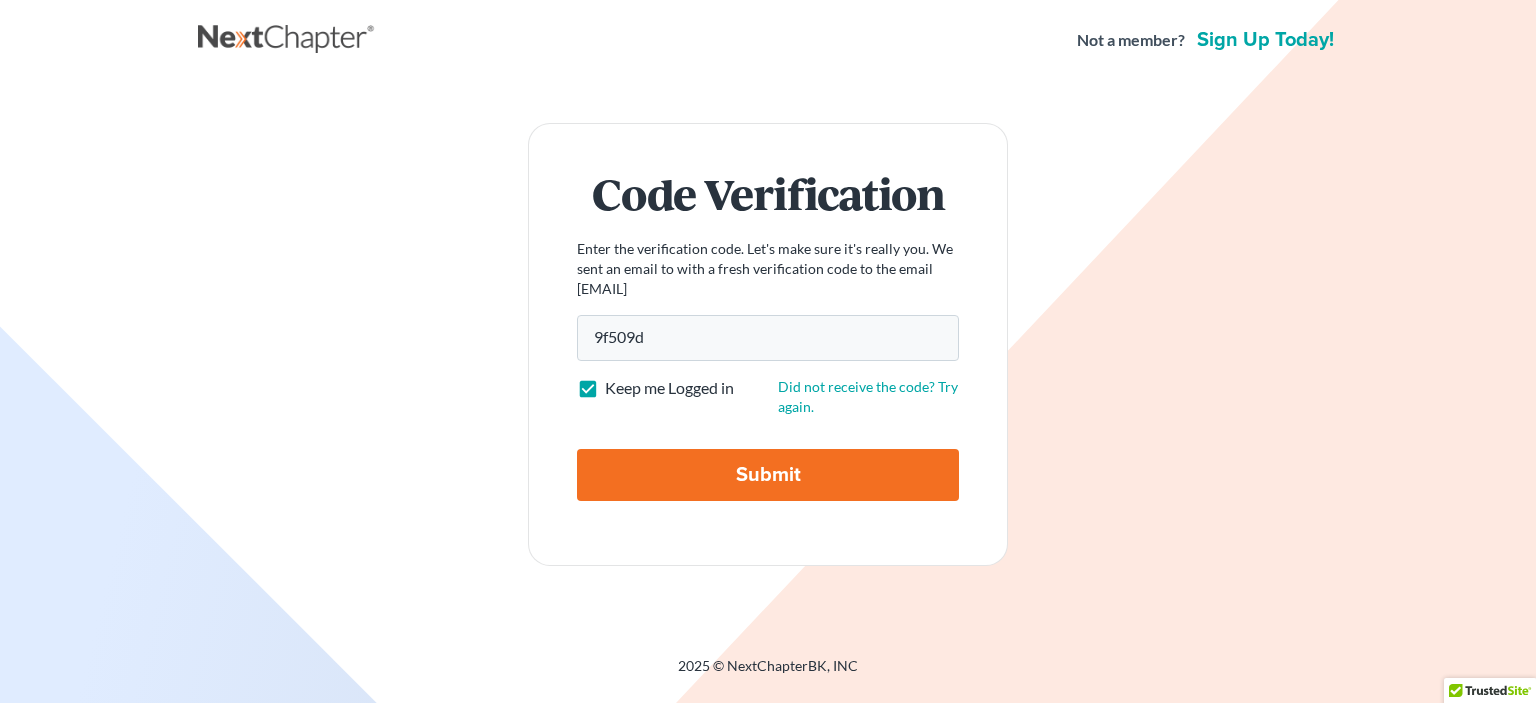 click on "Submit" at bounding box center [768, 475] 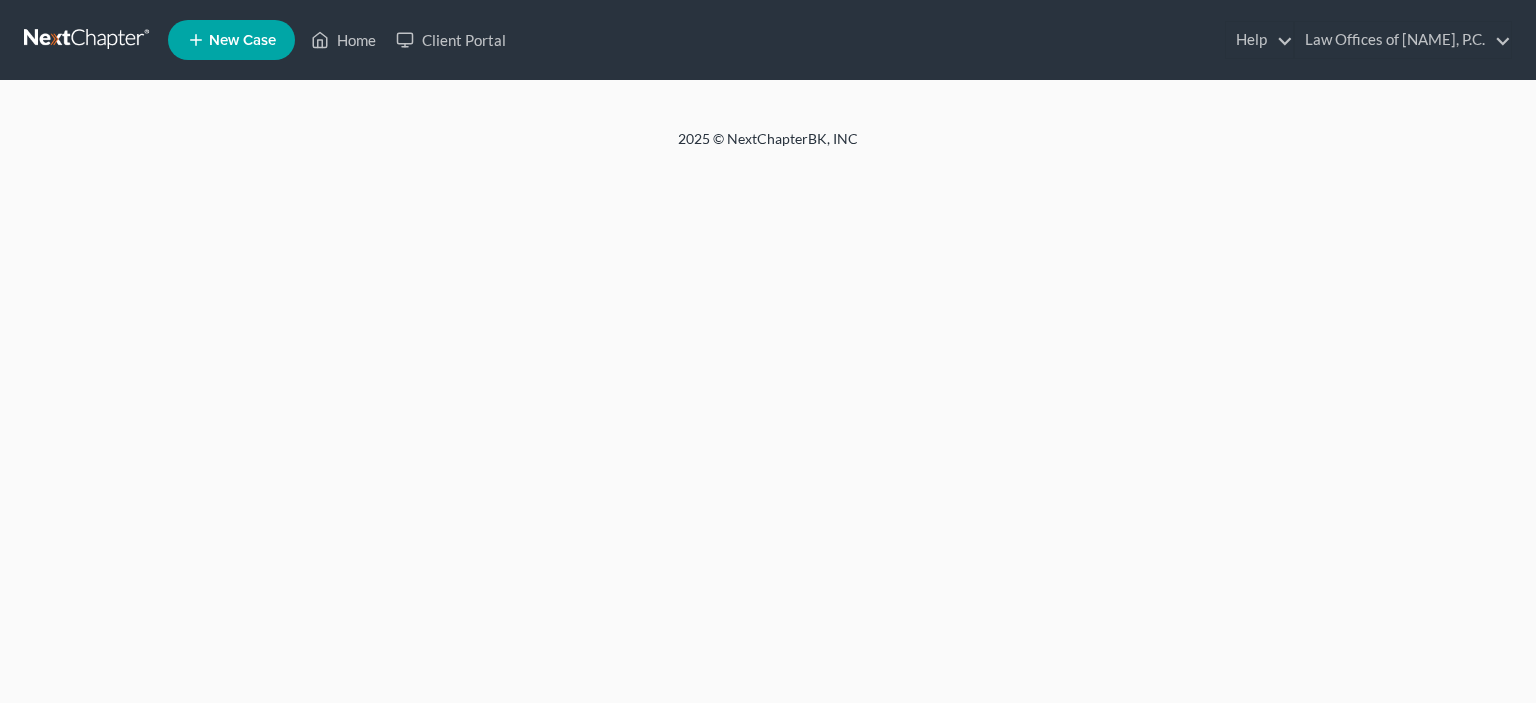 scroll, scrollTop: 0, scrollLeft: 0, axis: both 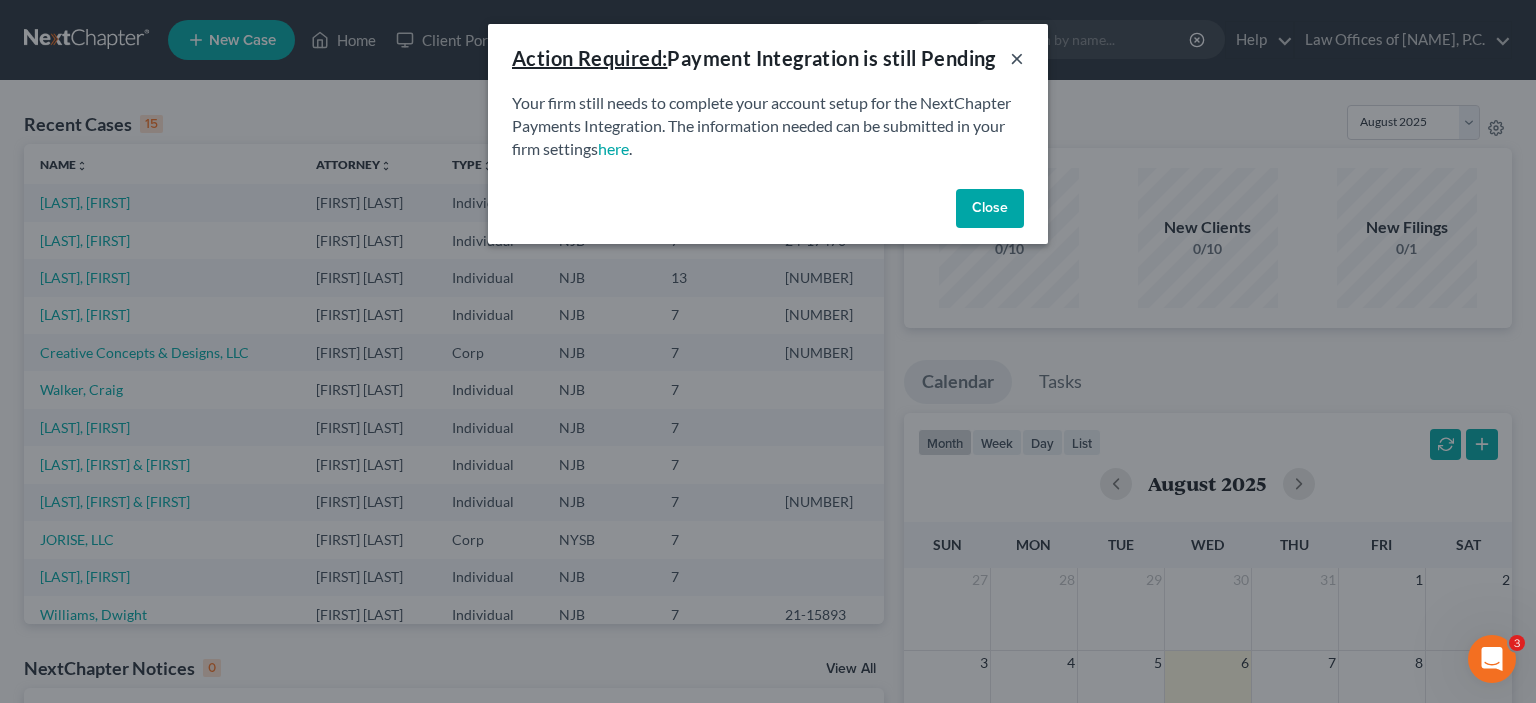 click on "×" at bounding box center [1017, 58] 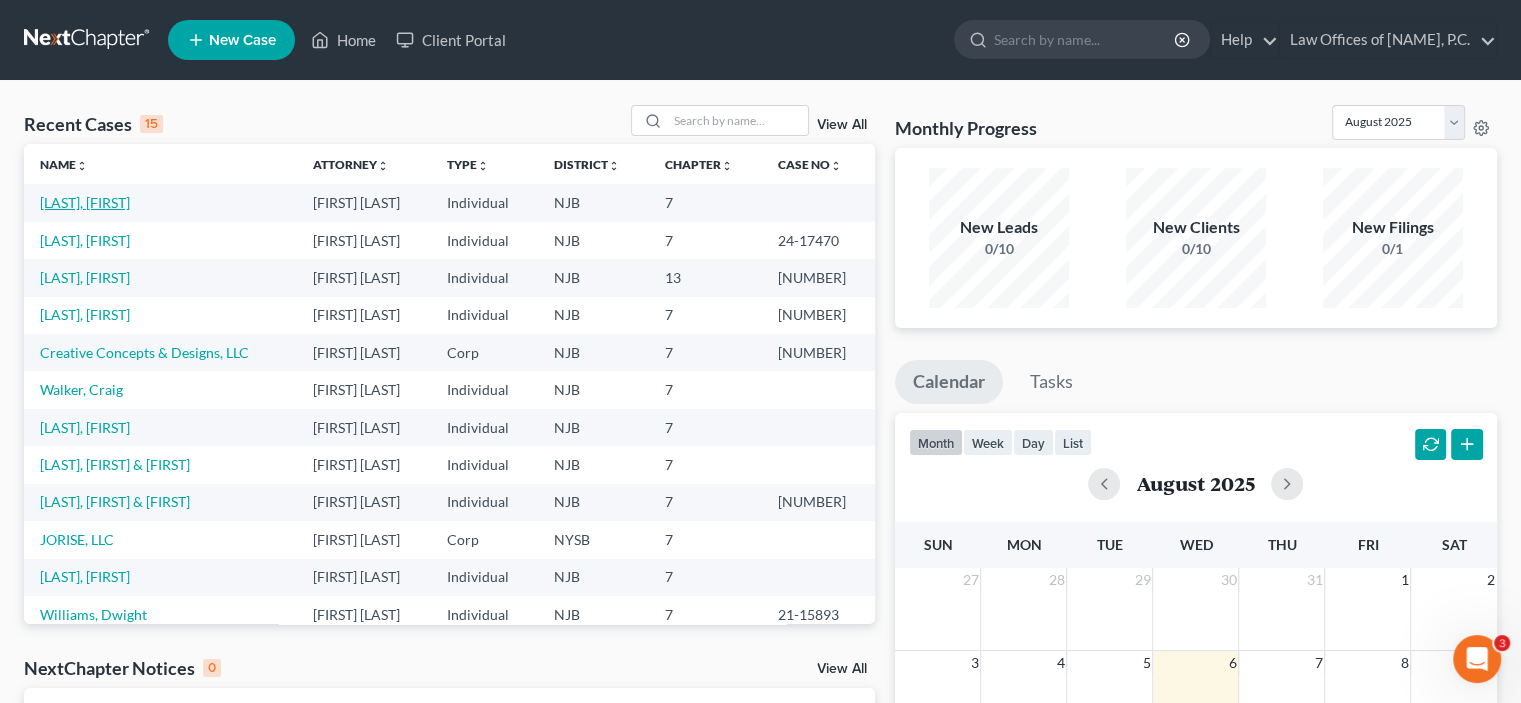 click on "Morina, Nicole" at bounding box center (85, 202) 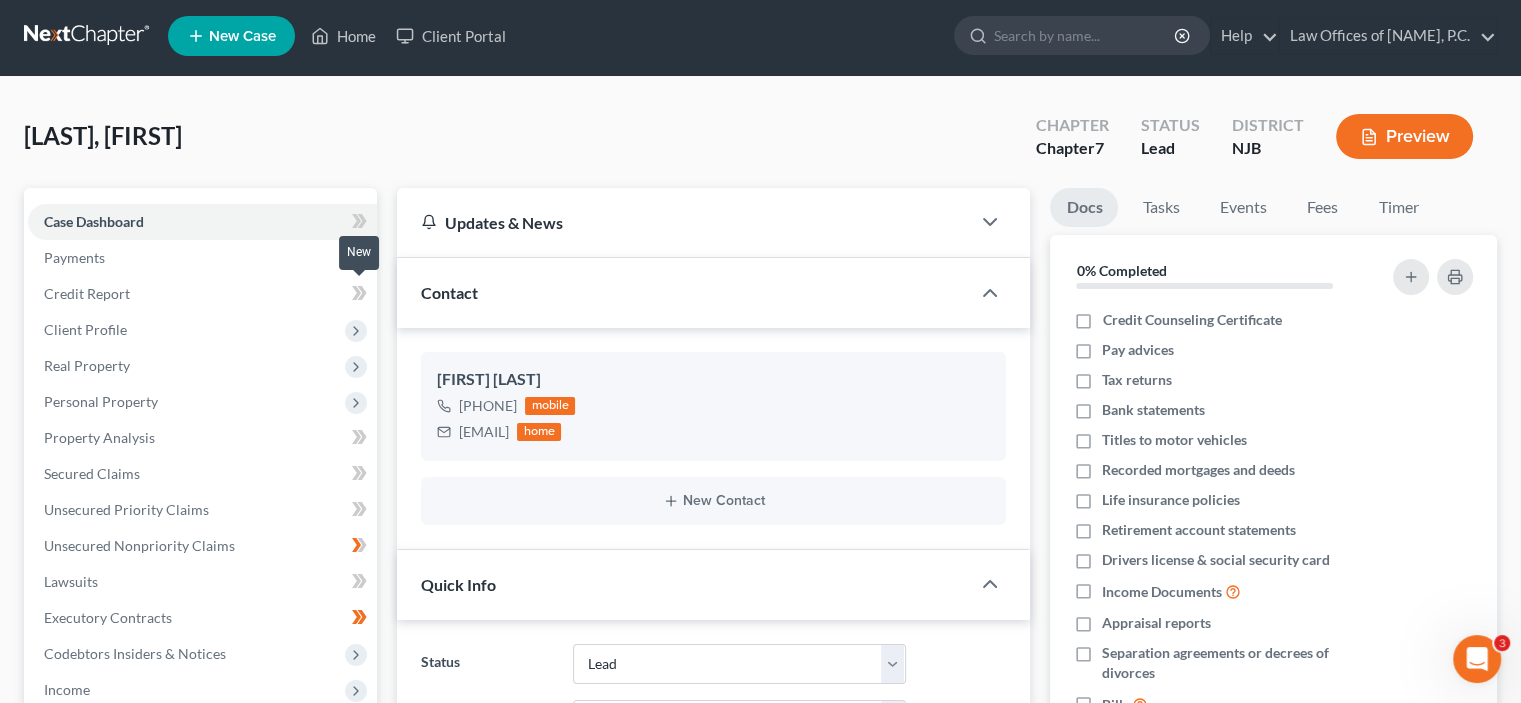 scroll, scrollTop: 0, scrollLeft: 0, axis: both 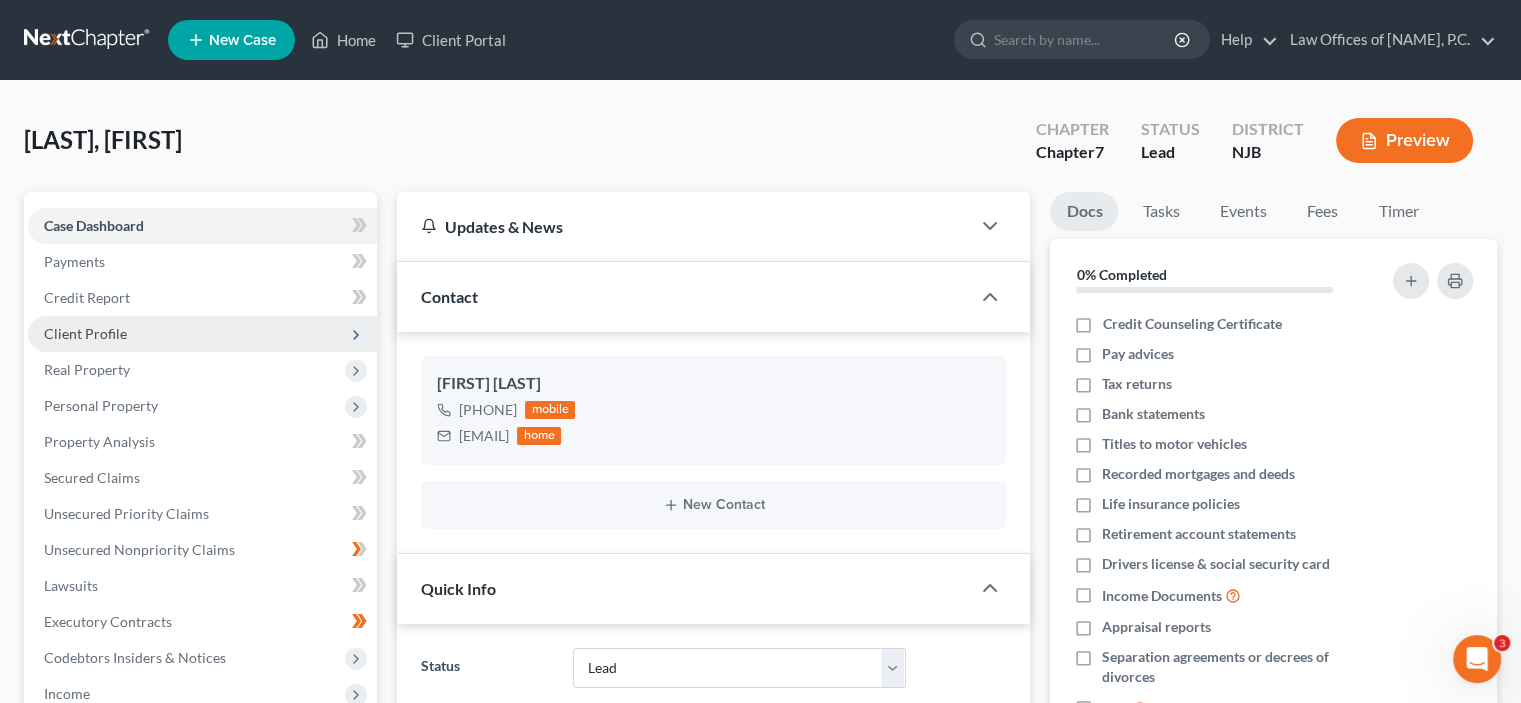 click on "Client Profile" at bounding box center (85, 333) 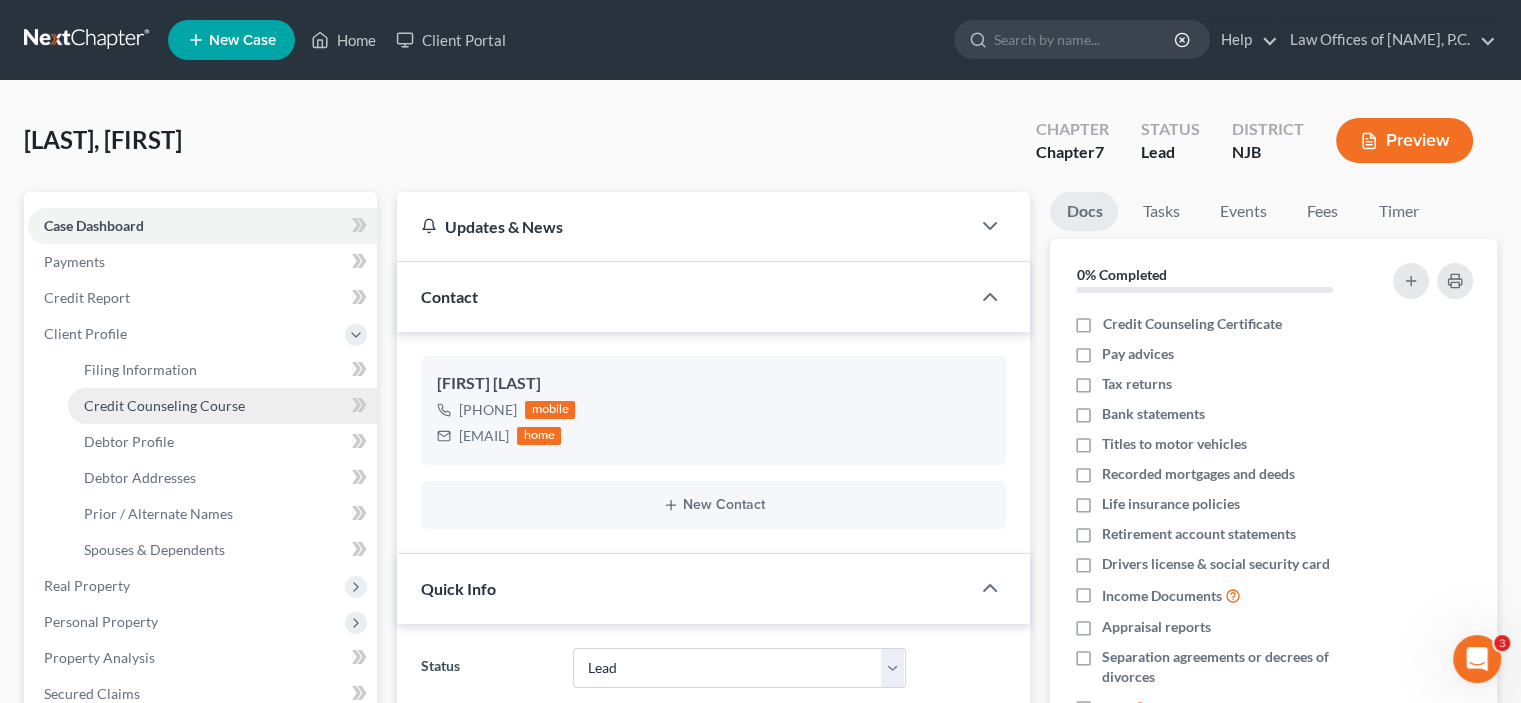 click on "Credit Counseling Course" at bounding box center (164, 405) 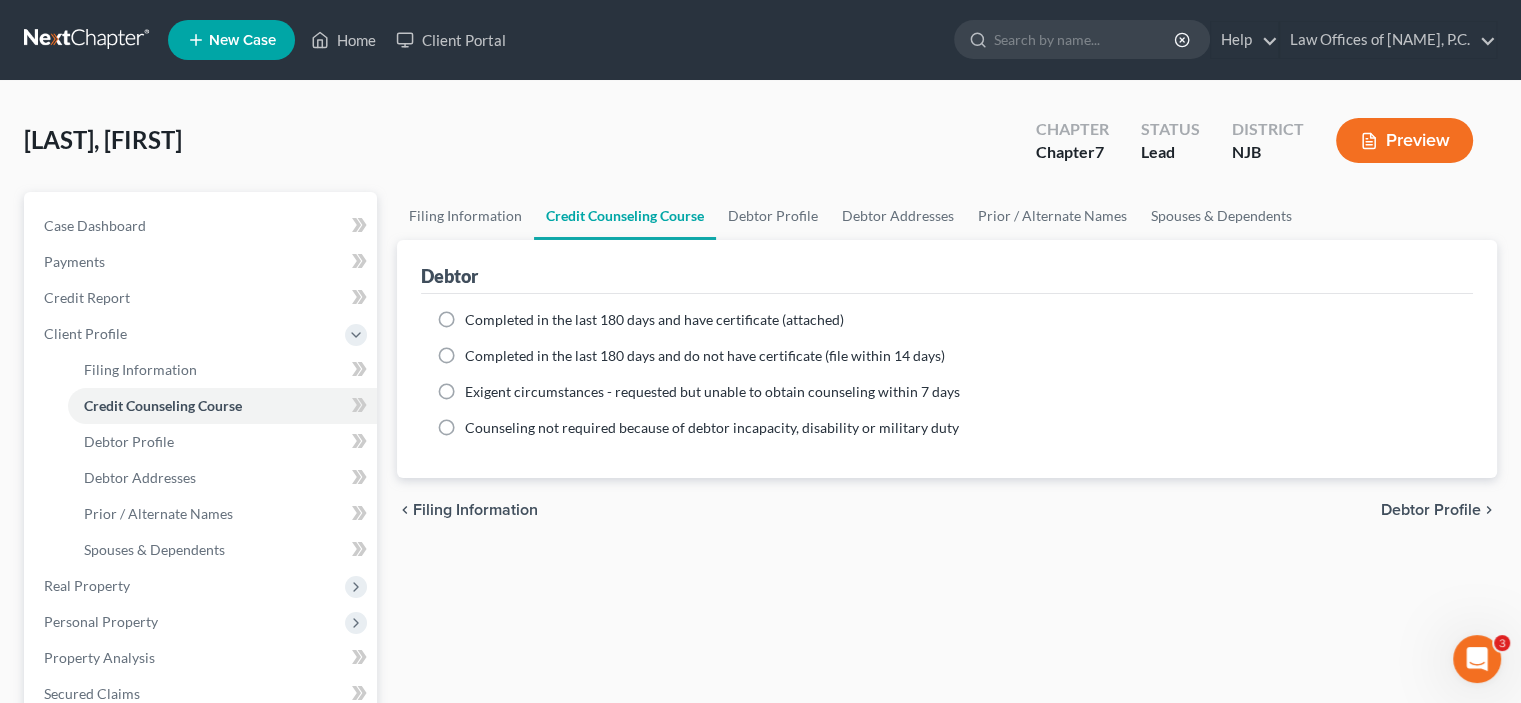 click on "Completed in the last 180 days and have certificate (attached)" at bounding box center (654, 320) 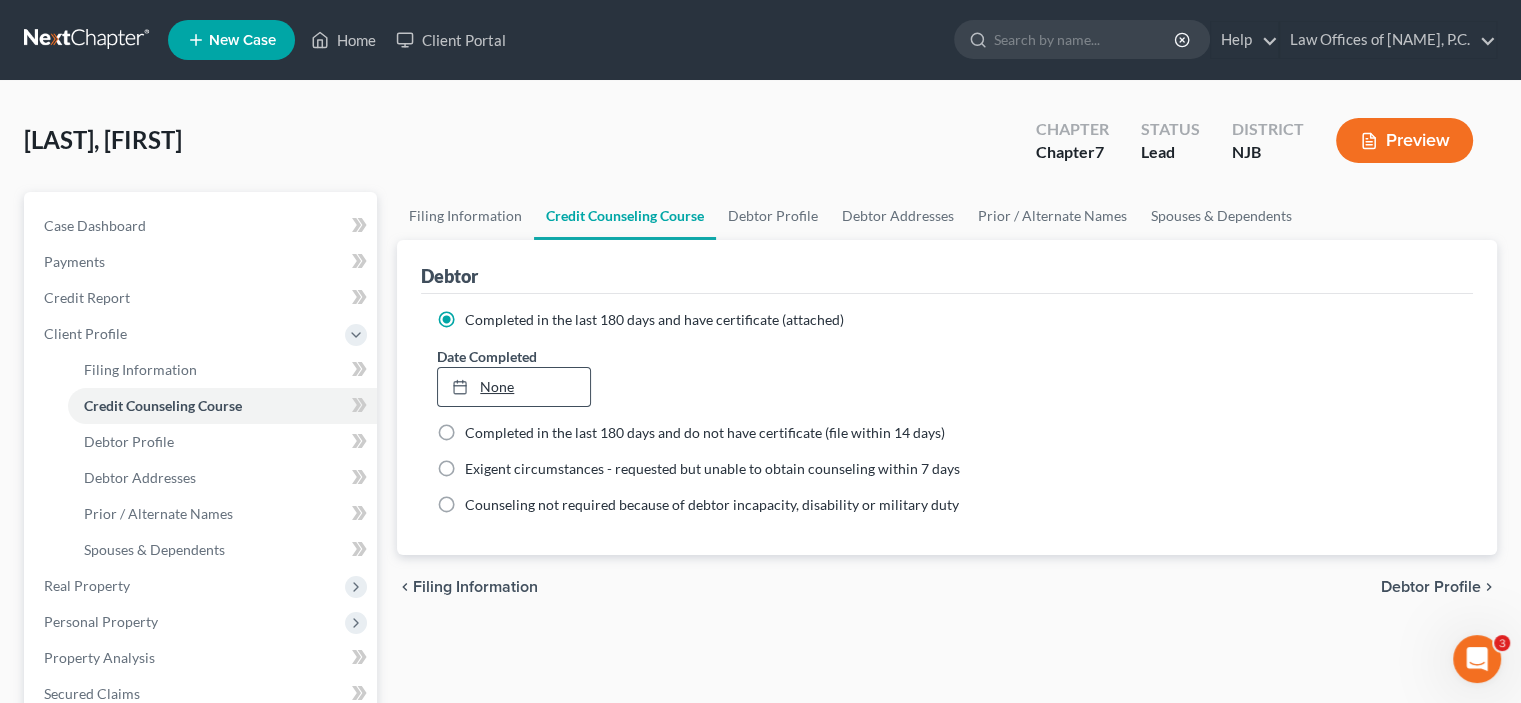 type on "8/6/2025" 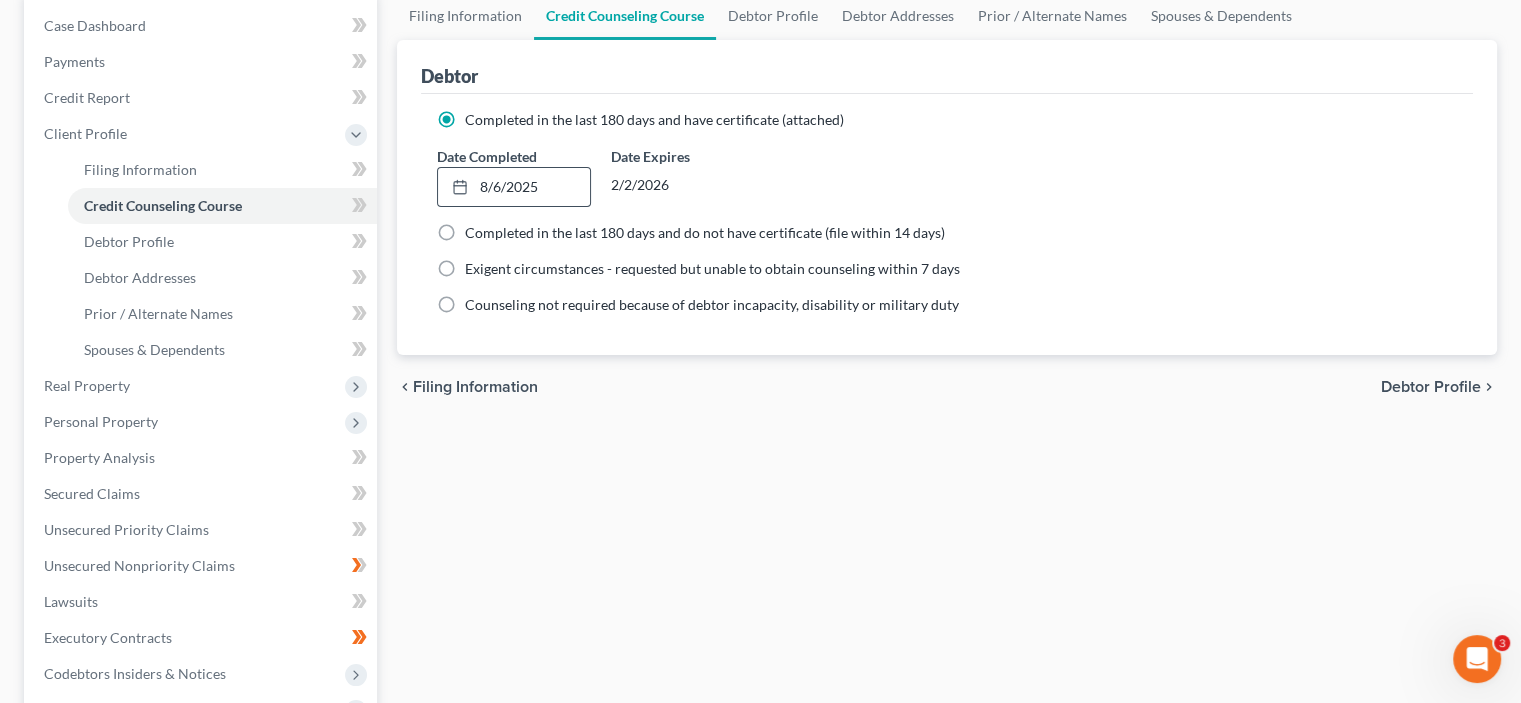 scroll, scrollTop: 0, scrollLeft: 0, axis: both 